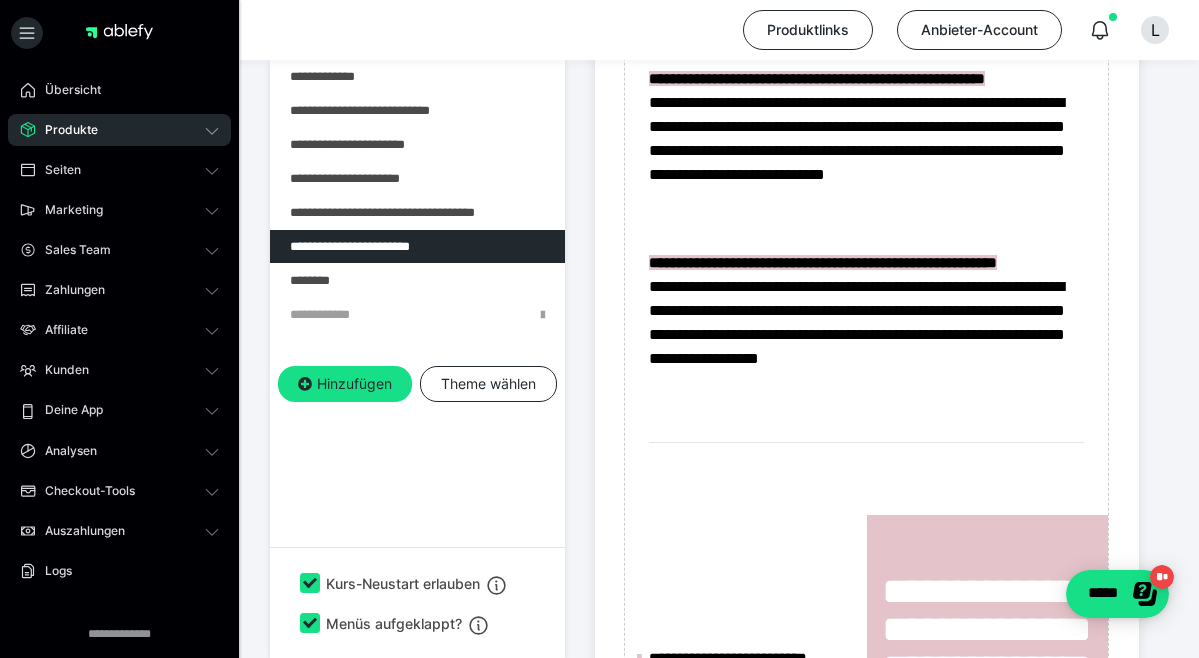 scroll, scrollTop: 0, scrollLeft: 0, axis: both 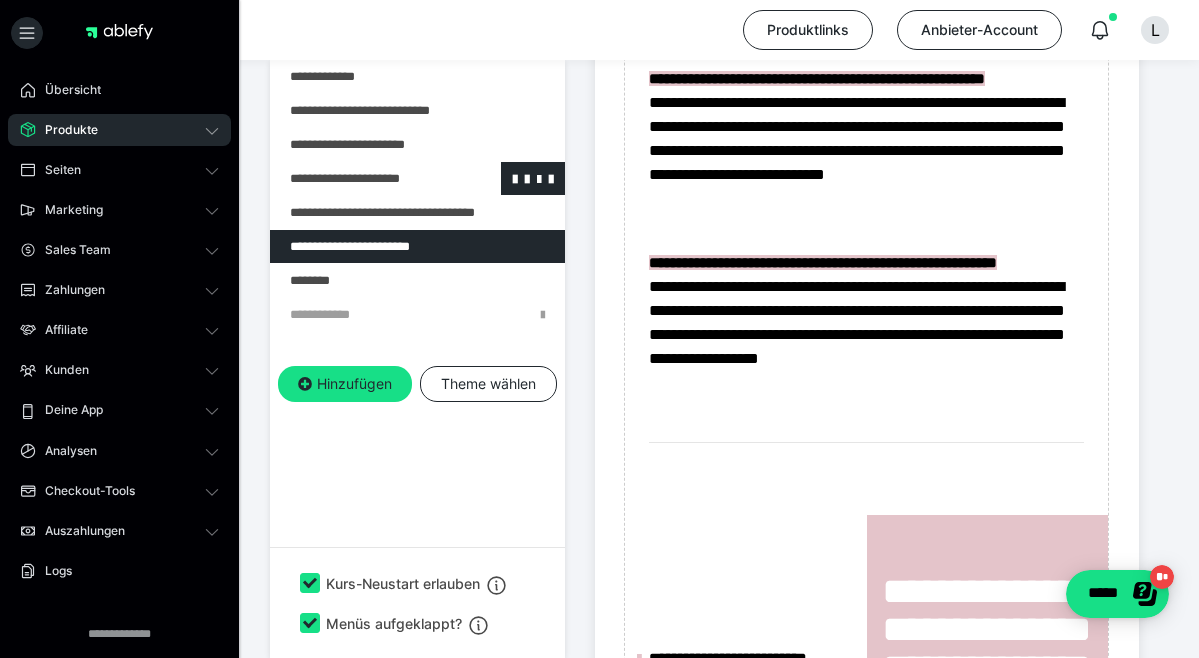 click at bounding box center [365, 178] 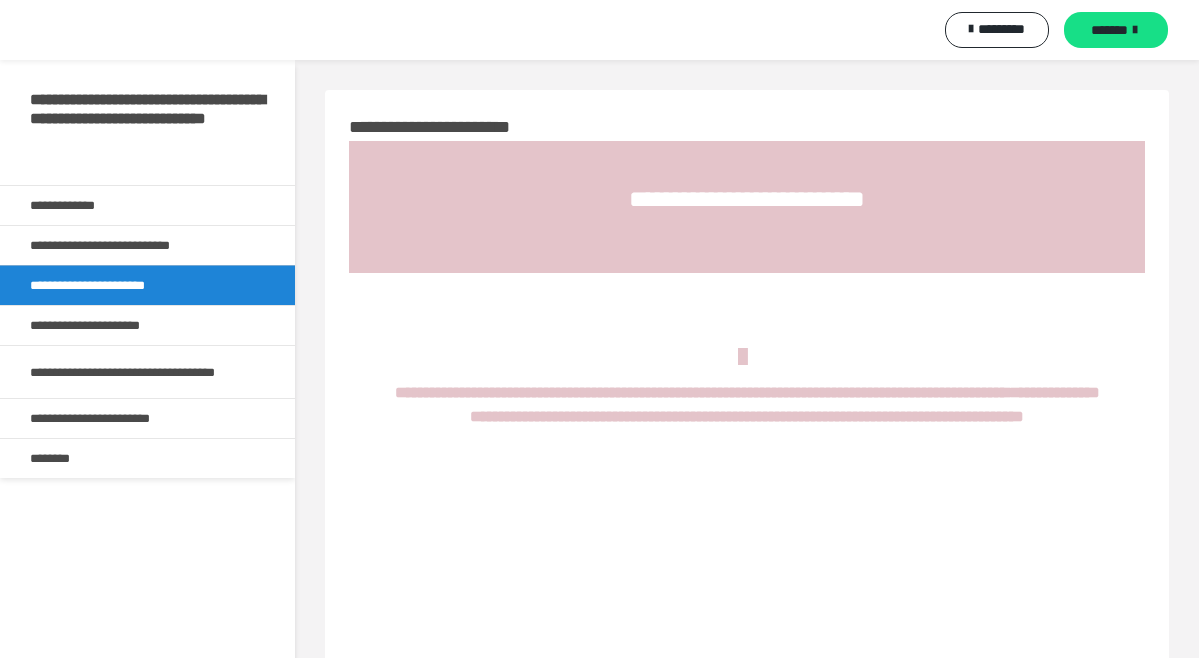 scroll, scrollTop: 1177, scrollLeft: 0, axis: vertical 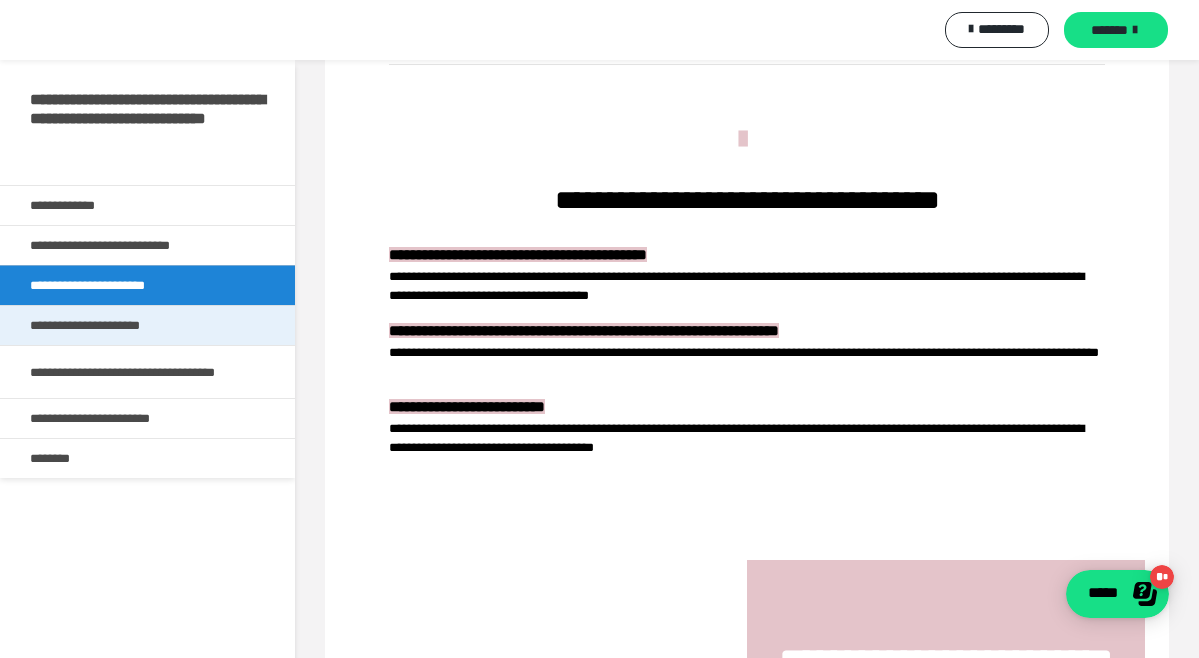 click on "**********" at bounding box center (108, 325) 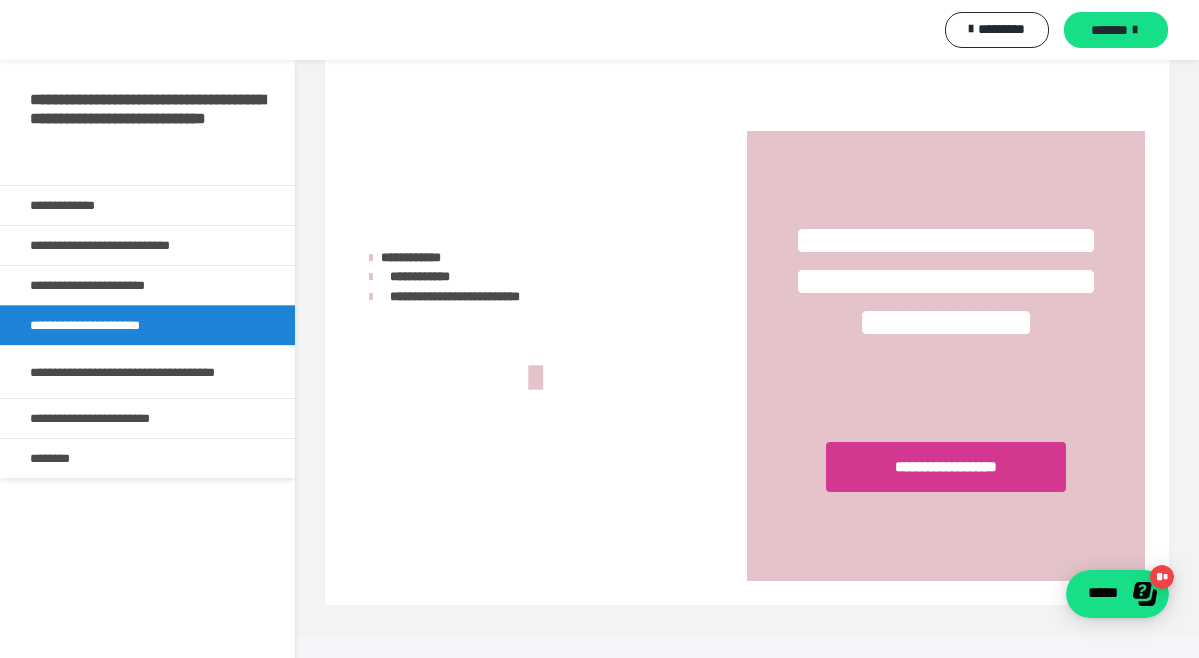 scroll, scrollTop: 1616, scrollLeft: 0, axis: vertical 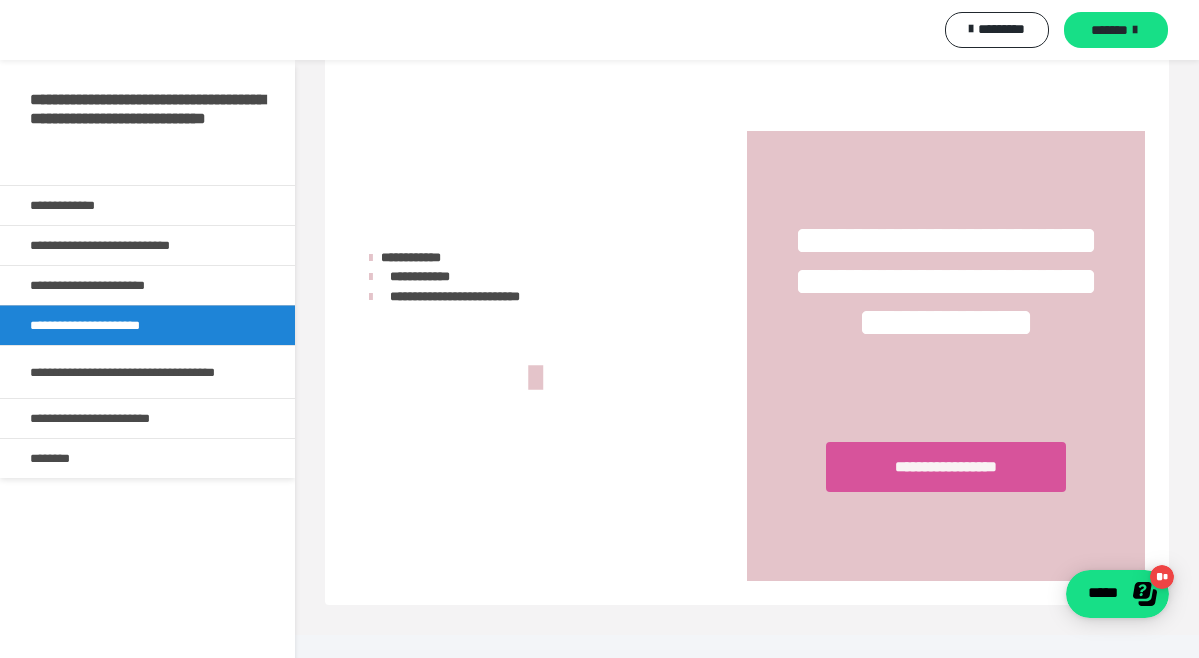 click on "**********" at bounding box center [946, 467] 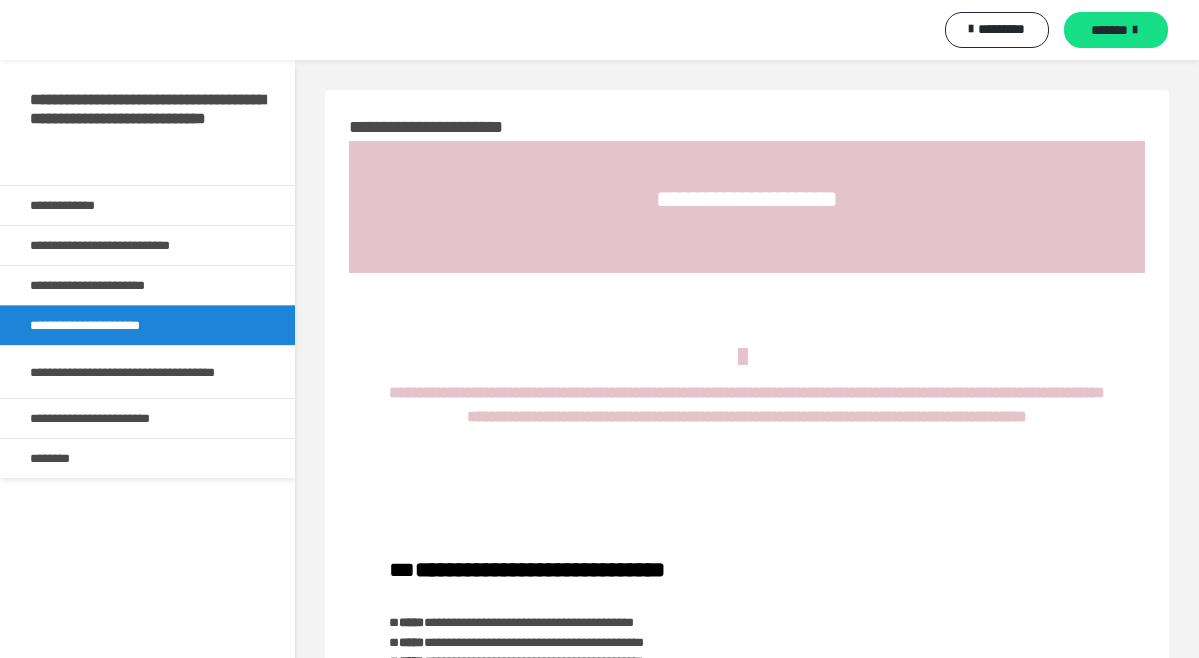 scroll, scrollTop: 1187, scrollLeft: 0, axis: vertical 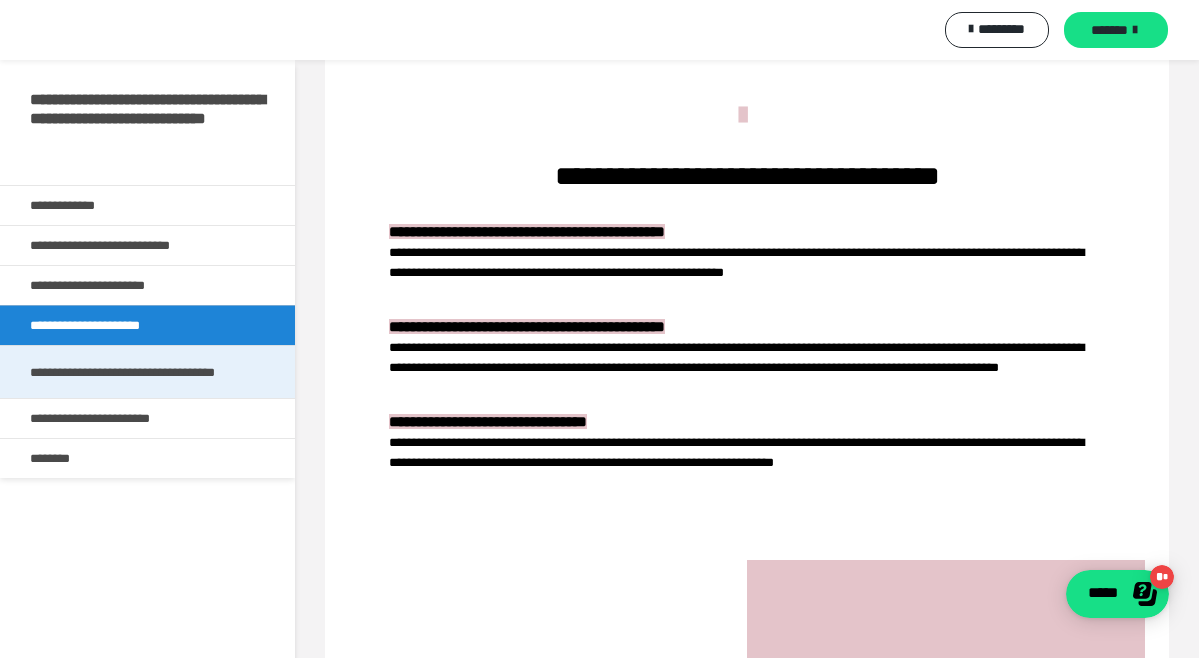 click on "**********" at bounding box center (147, 372) 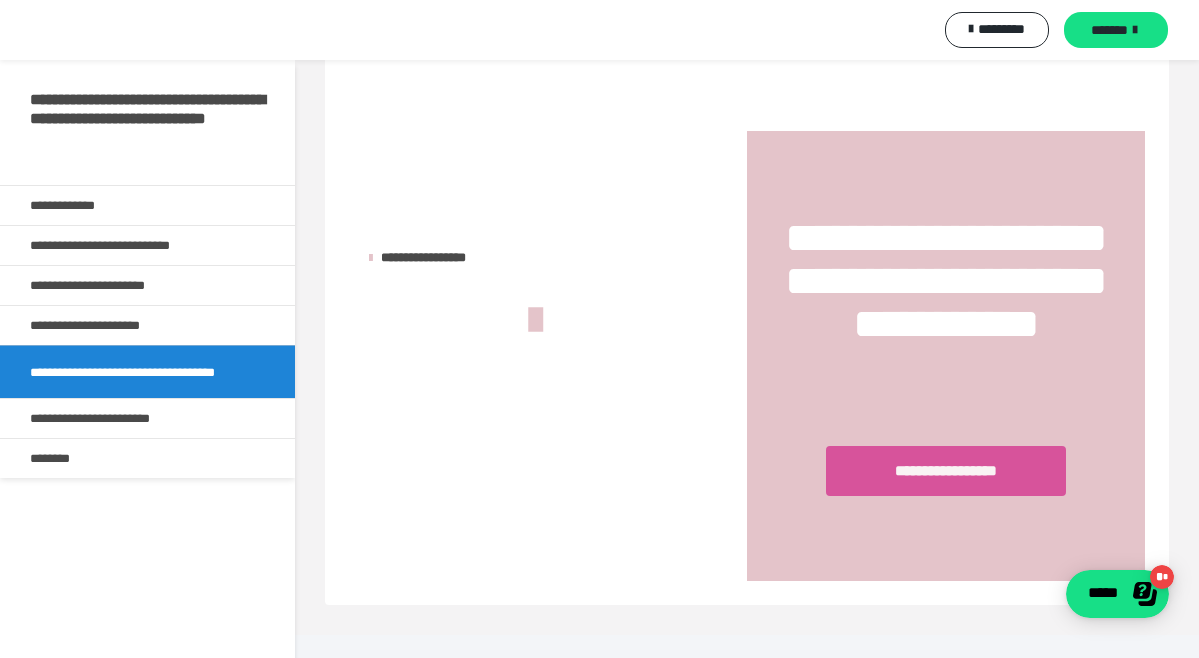 scroll, scrollTop: 1562, scrollLeft: 0, axis: vertical 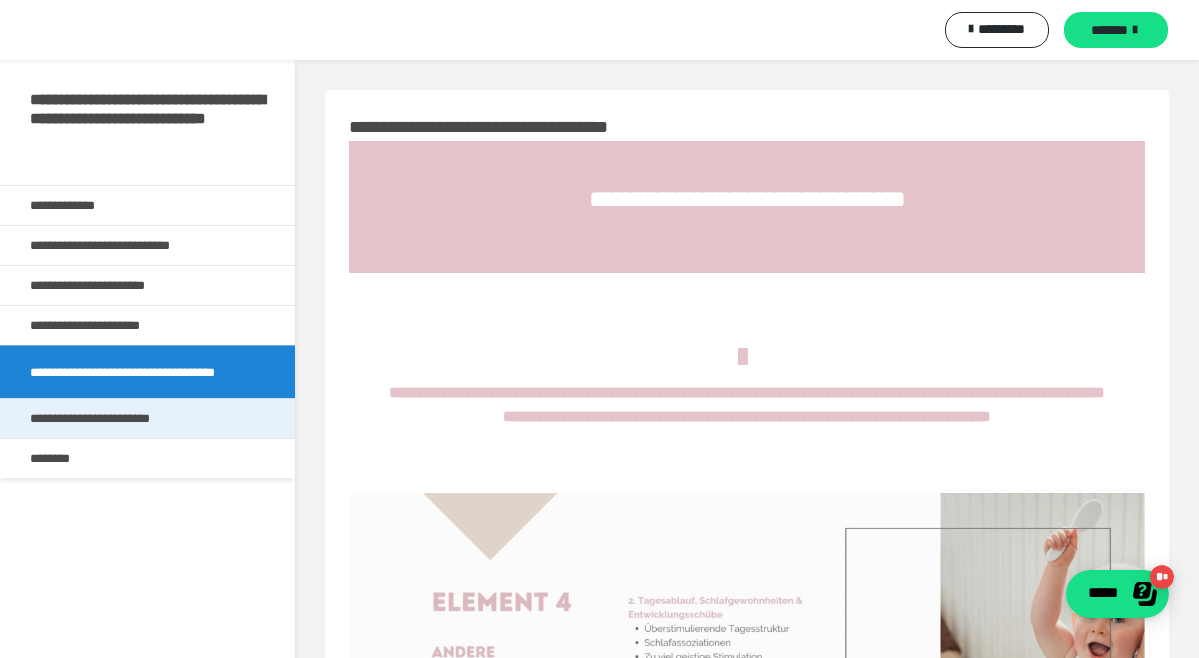 click on "**********" at bounding box center (119, 418) 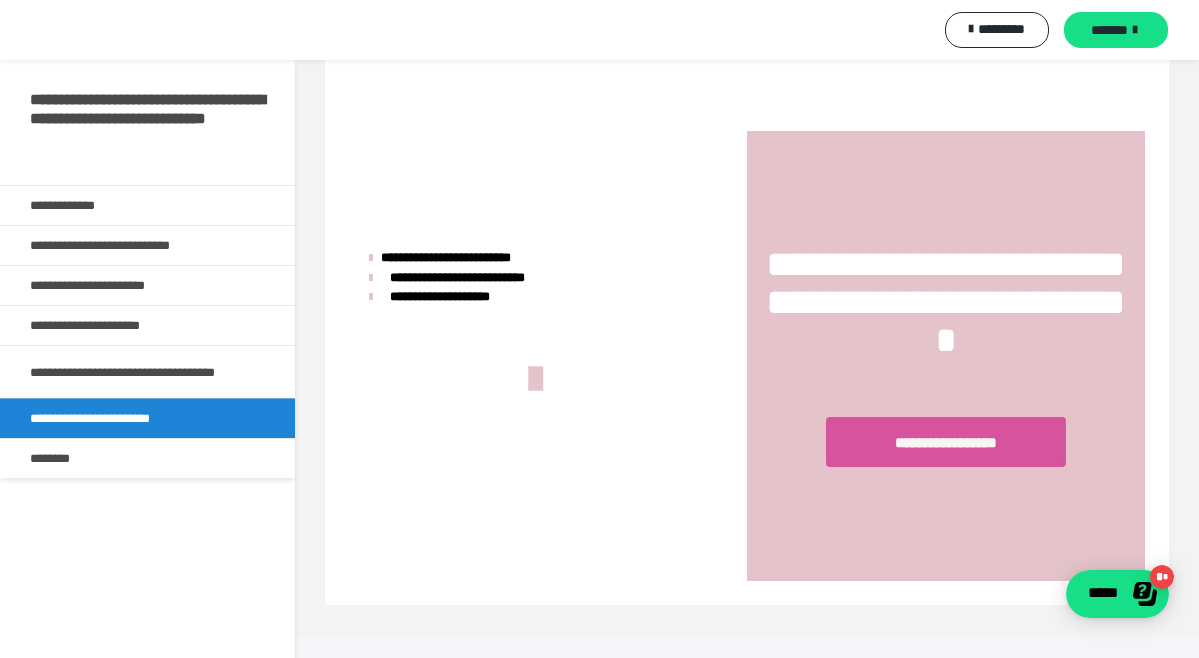 scroll, scrollTop: 1654, scrollLeft: 0, axis: vertical 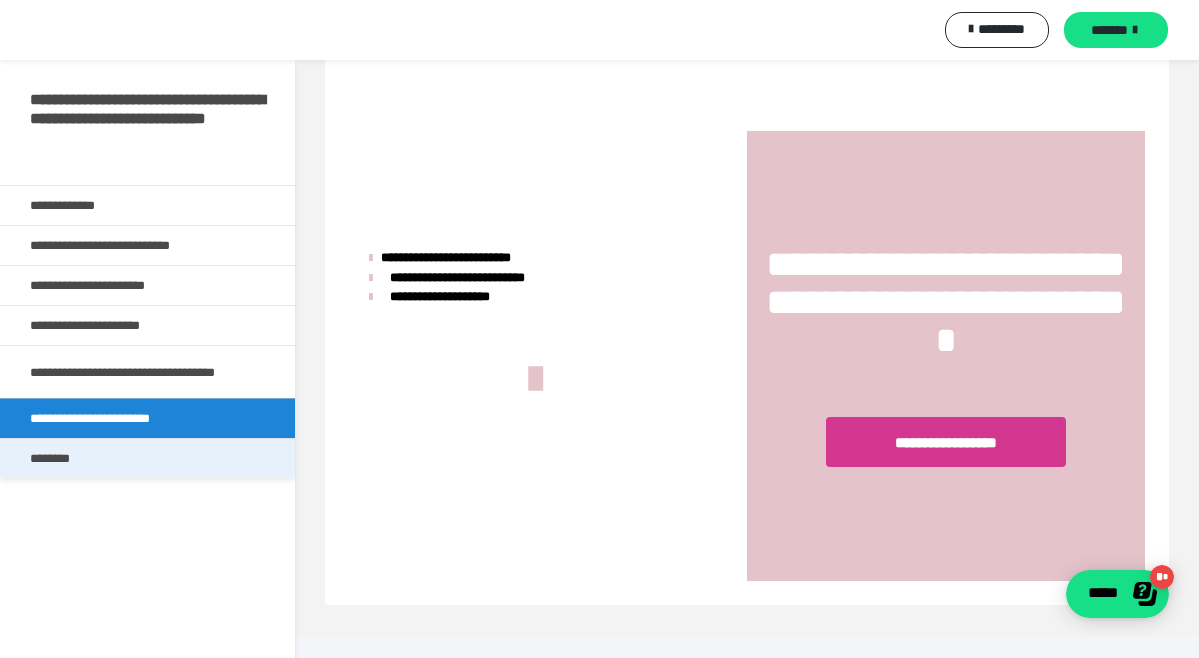 click on "********" at bounding box center (61, 458) 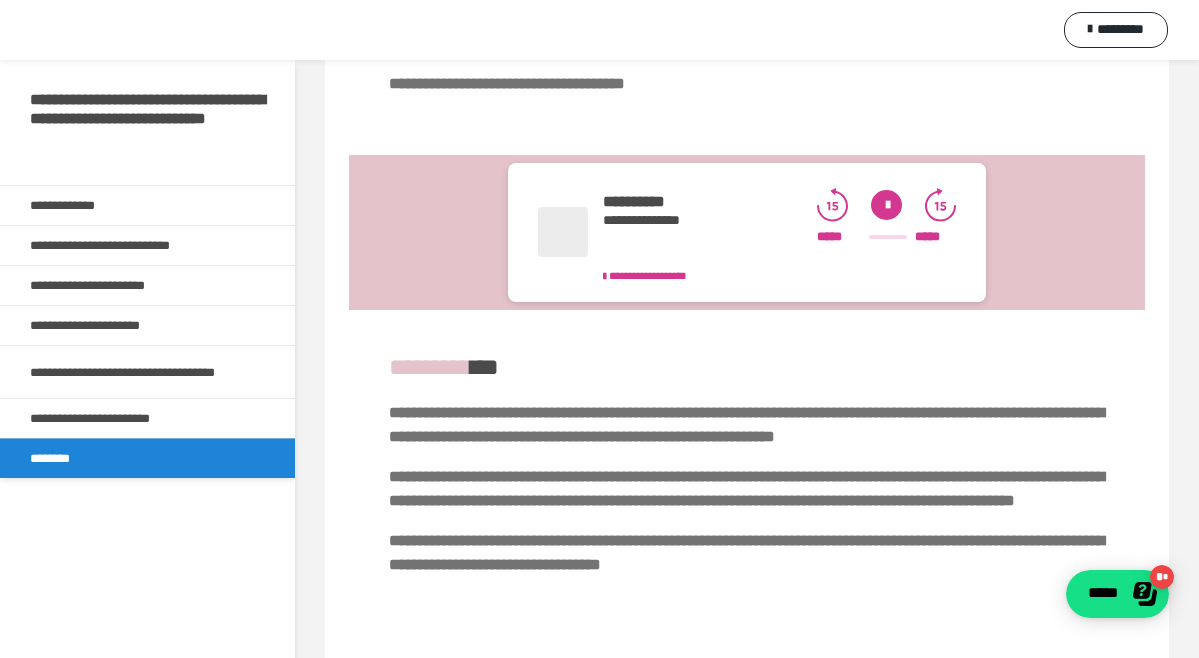 scroll, scrollTop: 482, scrollLeft: 0, axis: vertical 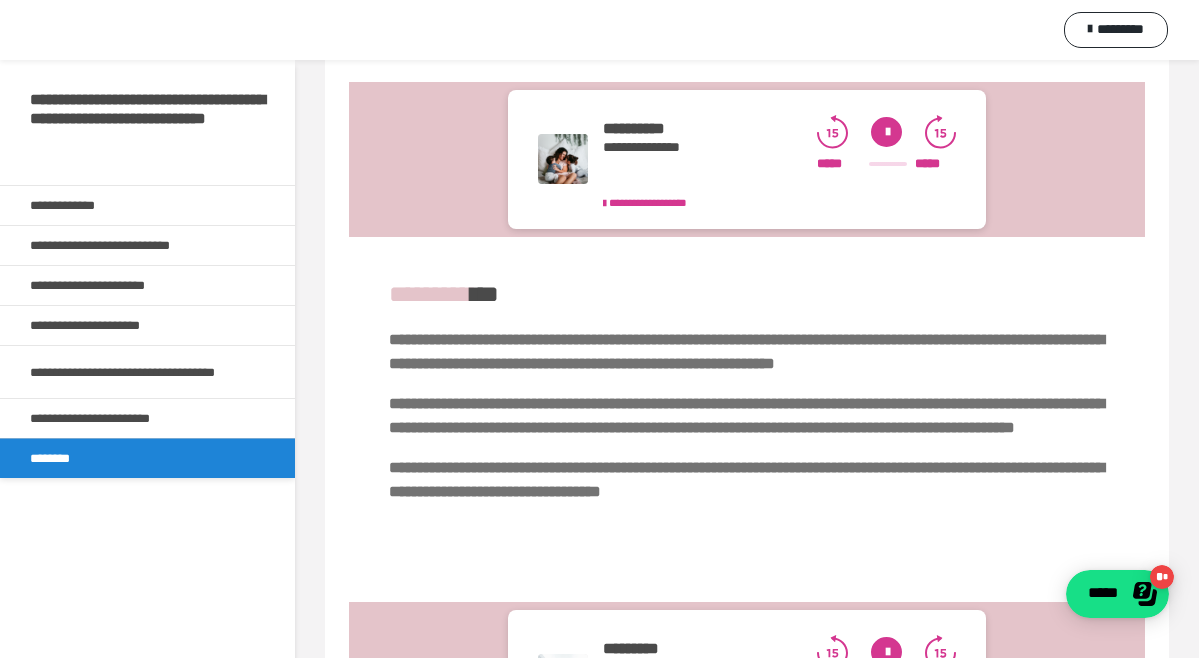 click at bounding box center [886, 132] 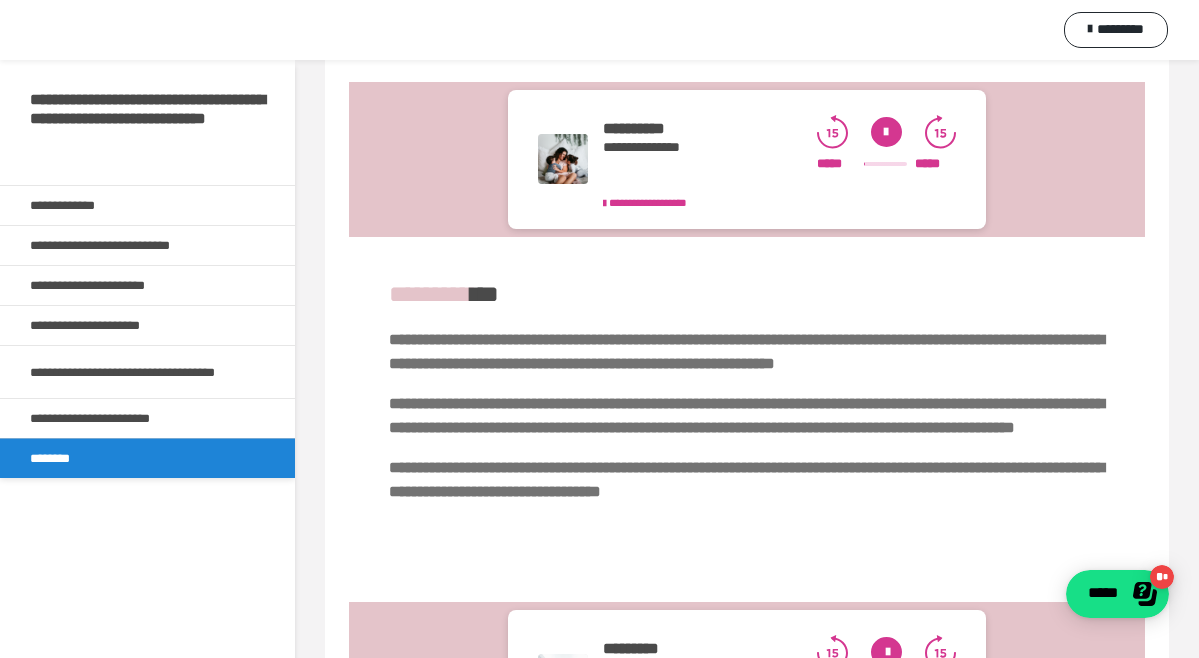 click at bounding box center (885, 164) 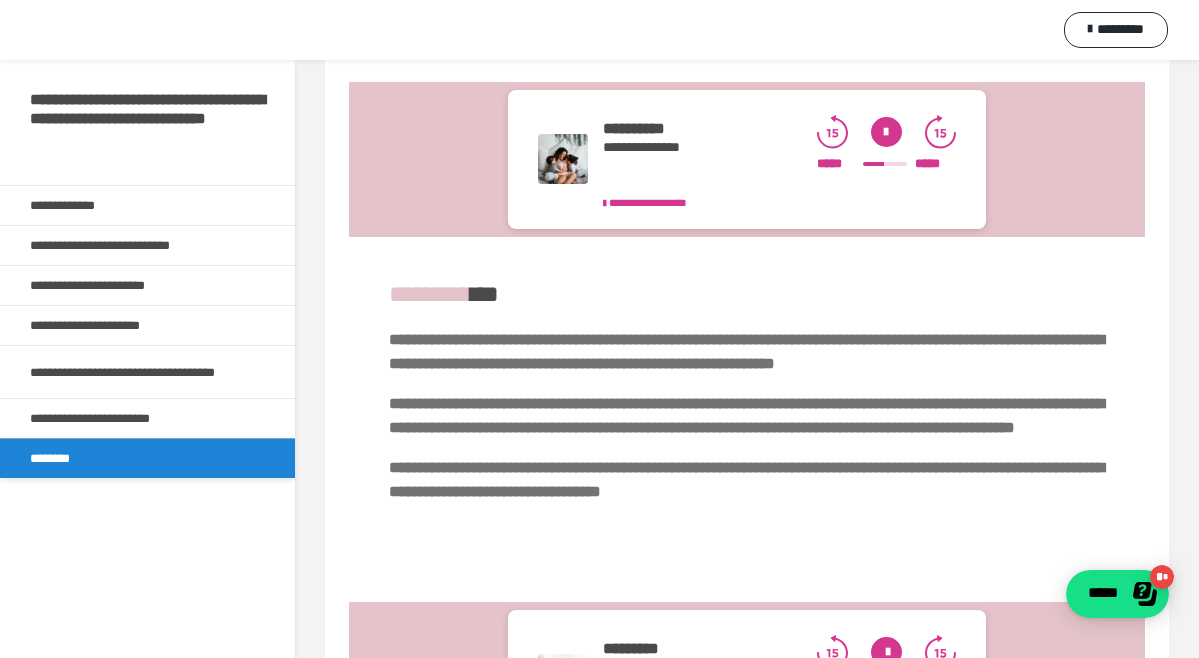 click at bounding box center [885, 164] 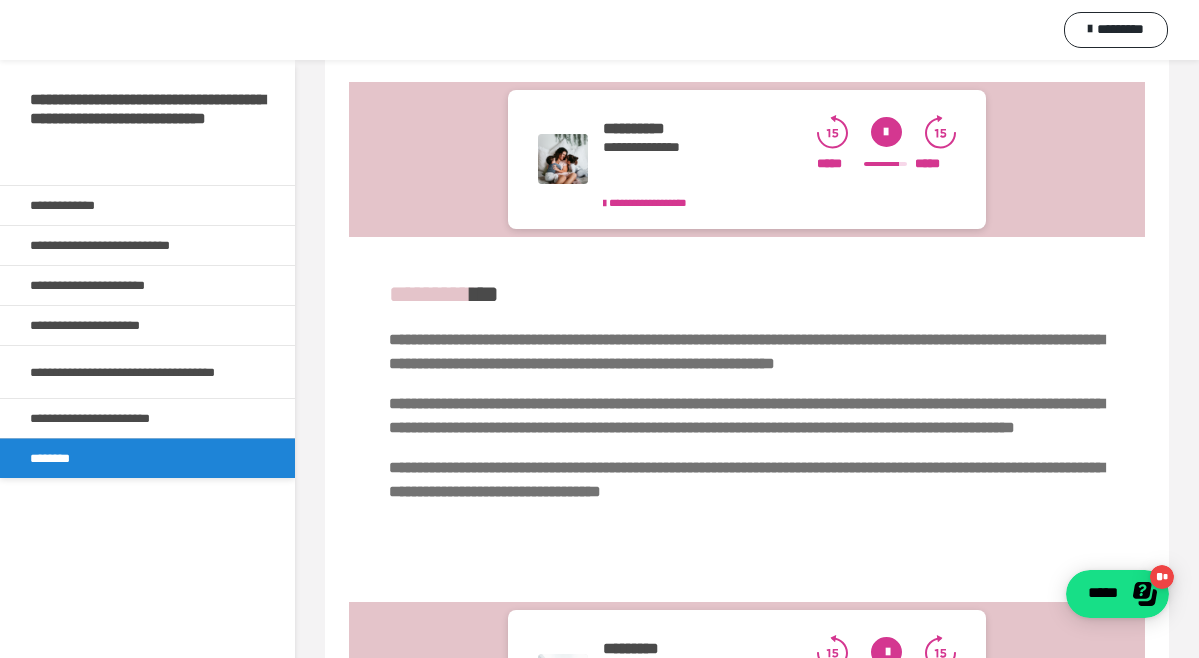 click at bounding box center (885, 164) 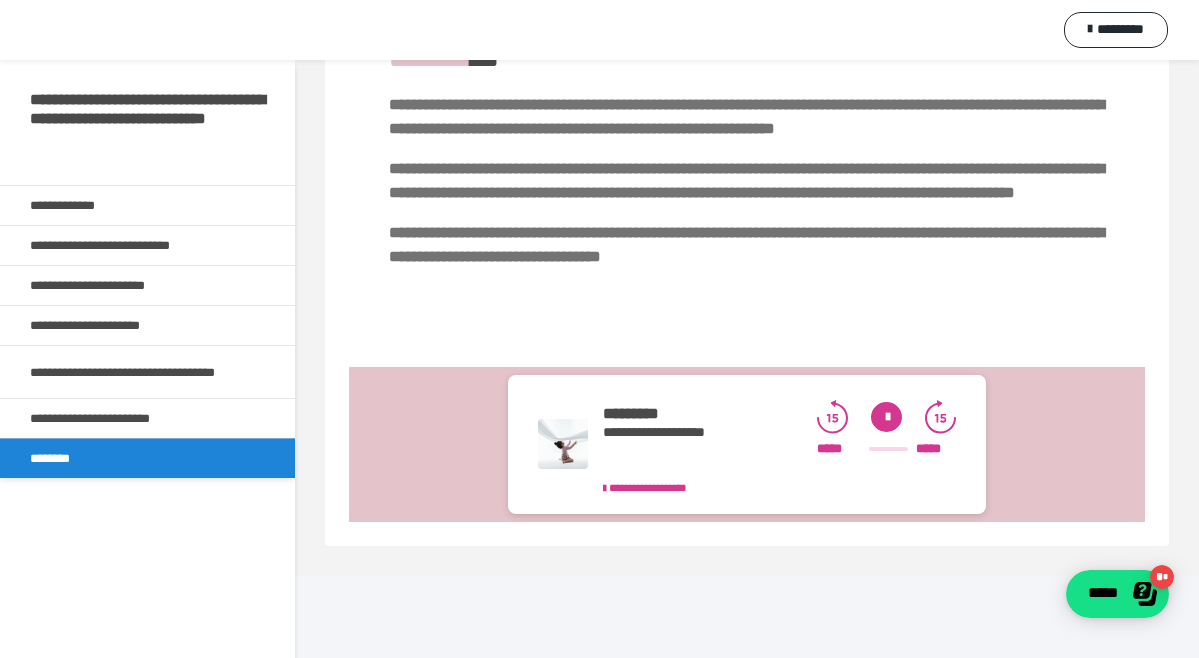 scroll, scrollTop: 717, scrollLeft: 0, axis: vertical 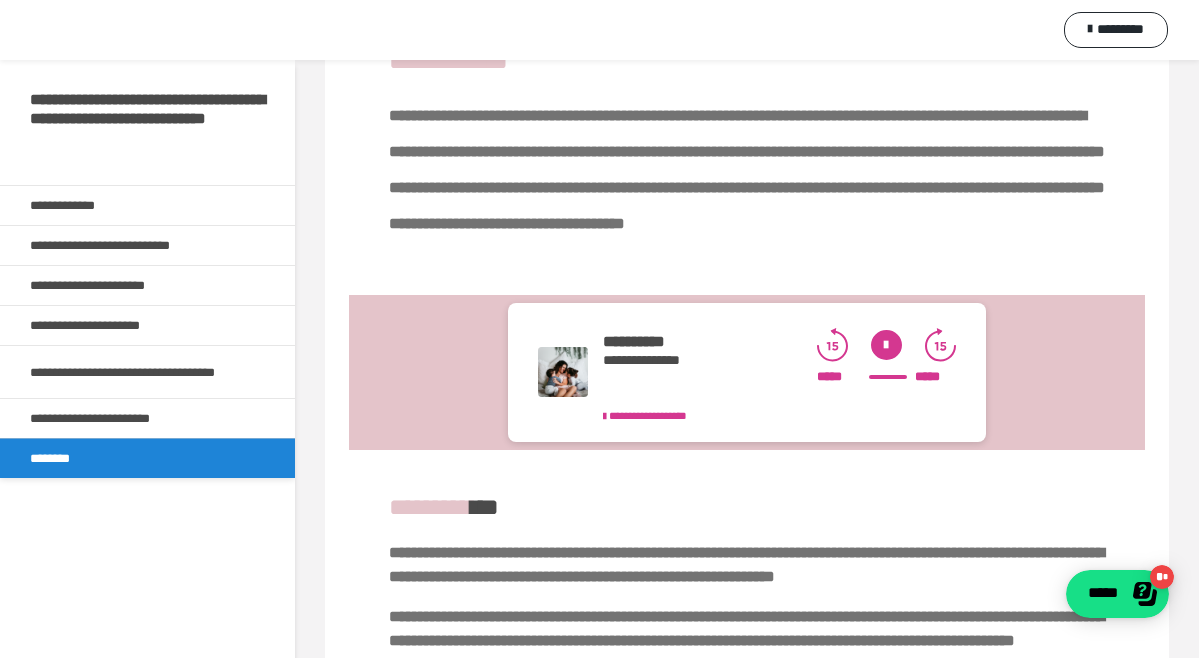 click at bounding box center [888, 377] 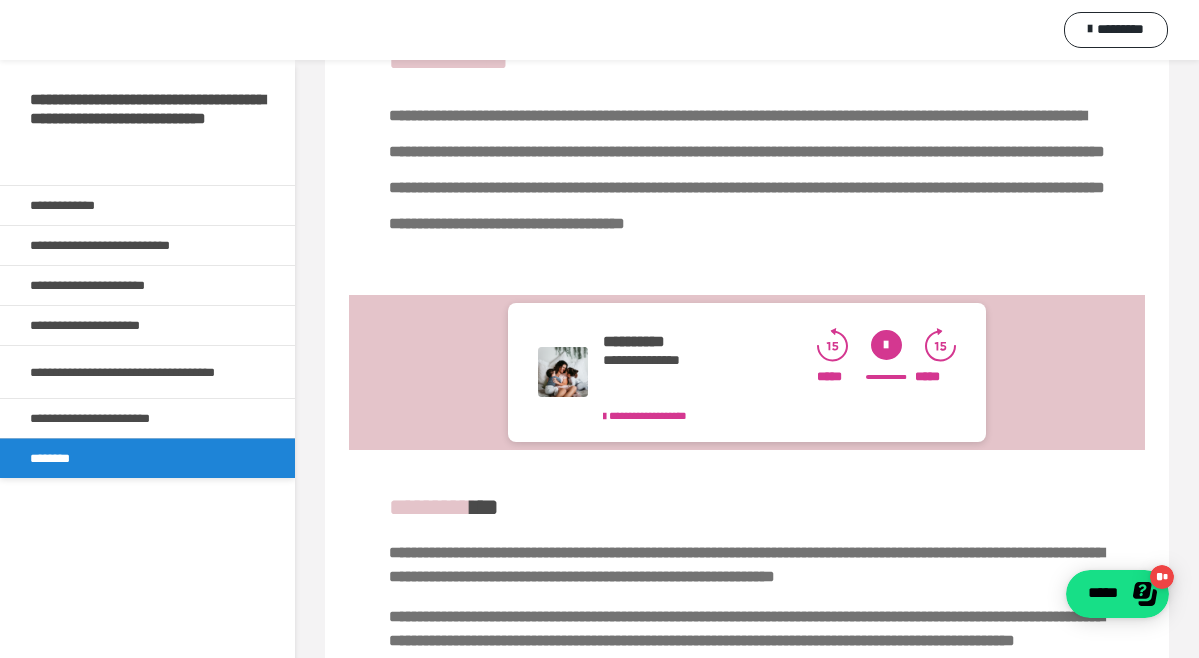 click at bounding box center [886, 345] 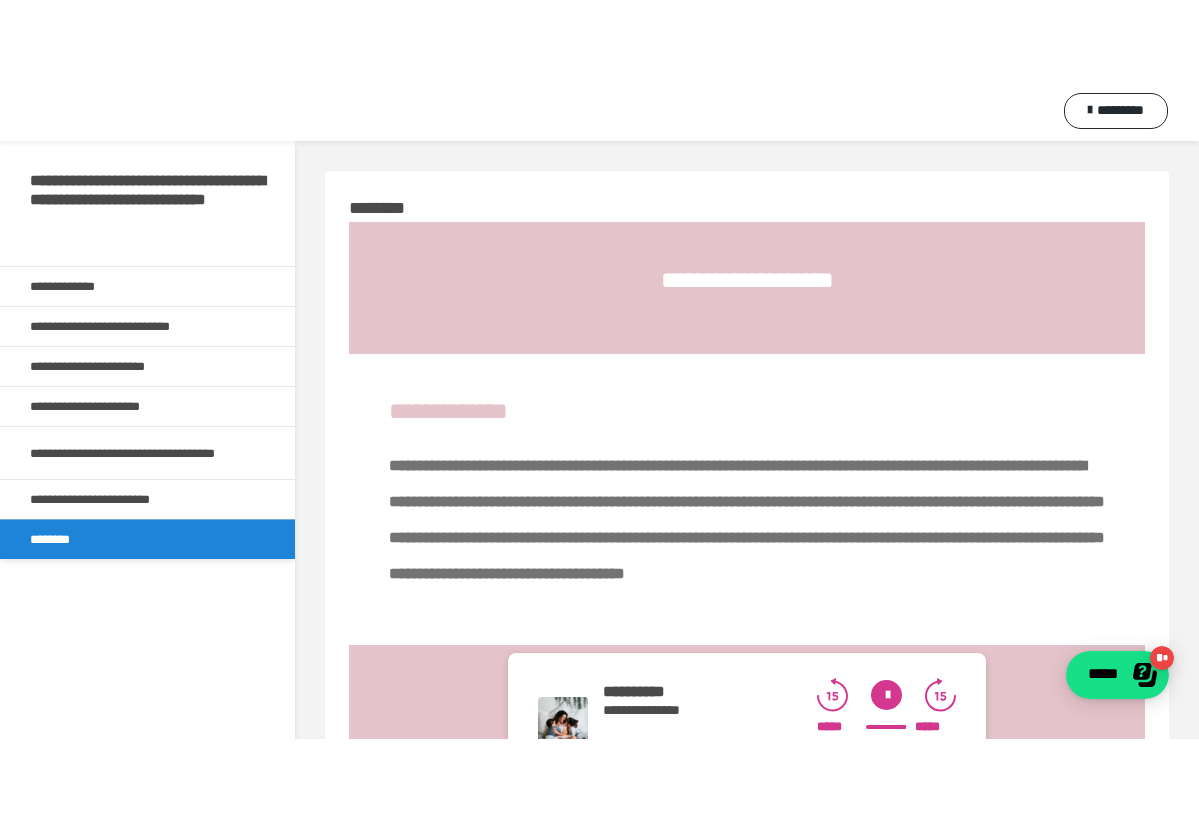 scroll, scrollTop: 0, scrollLeft: 0, axis: both 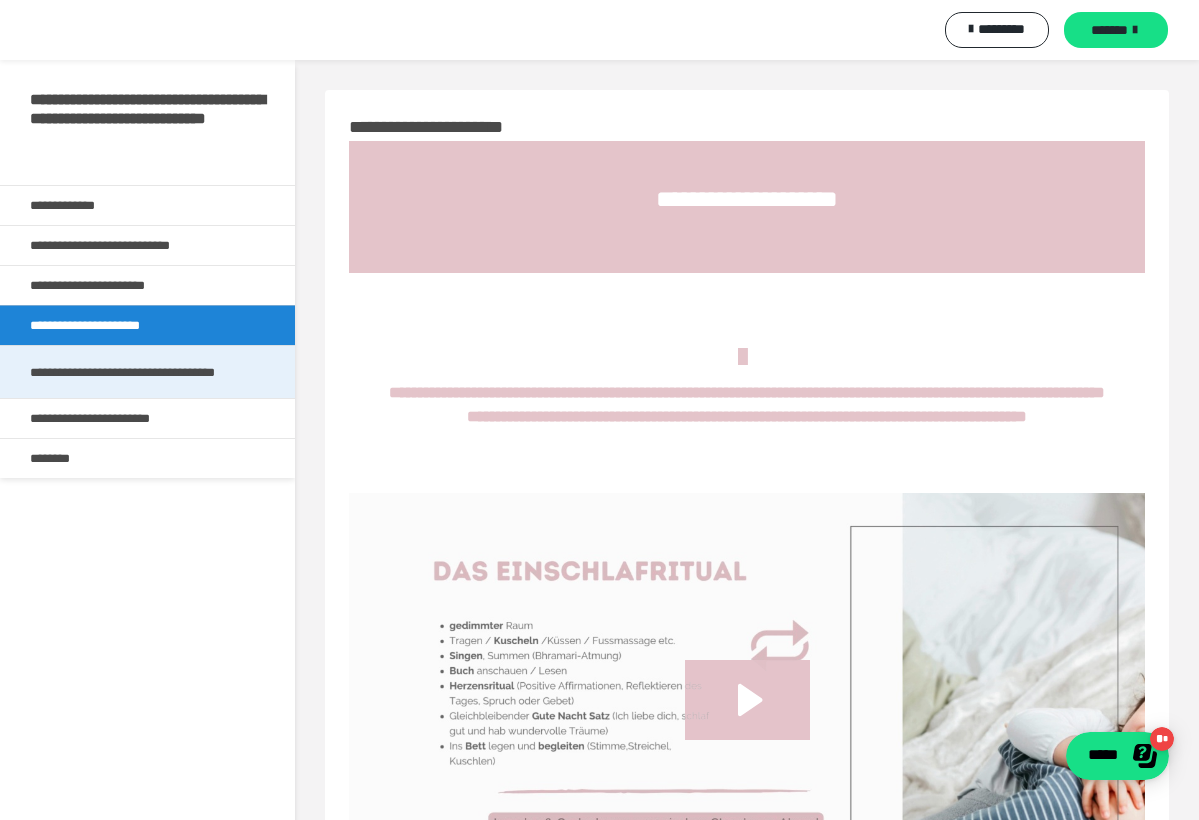 click on "**********" at bounding box center [147, 372] 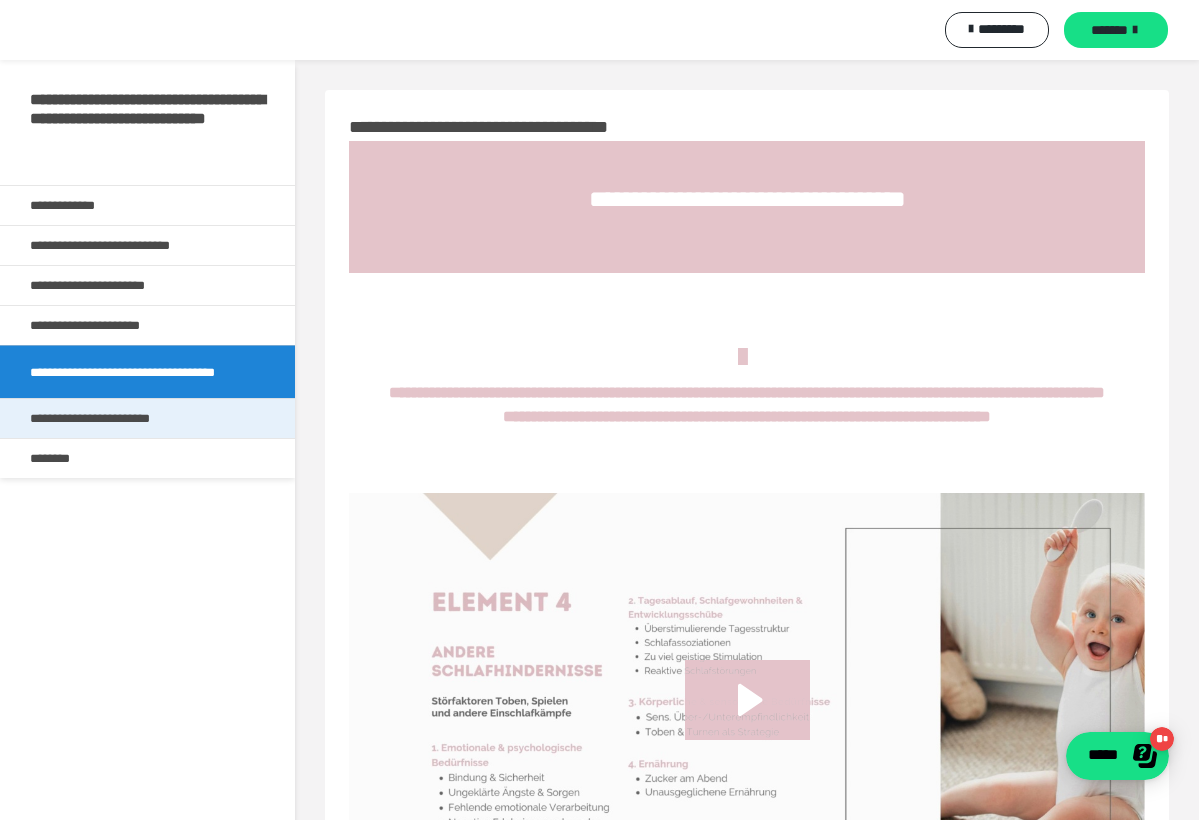 click on "**********" at bounding box center [119, 418] 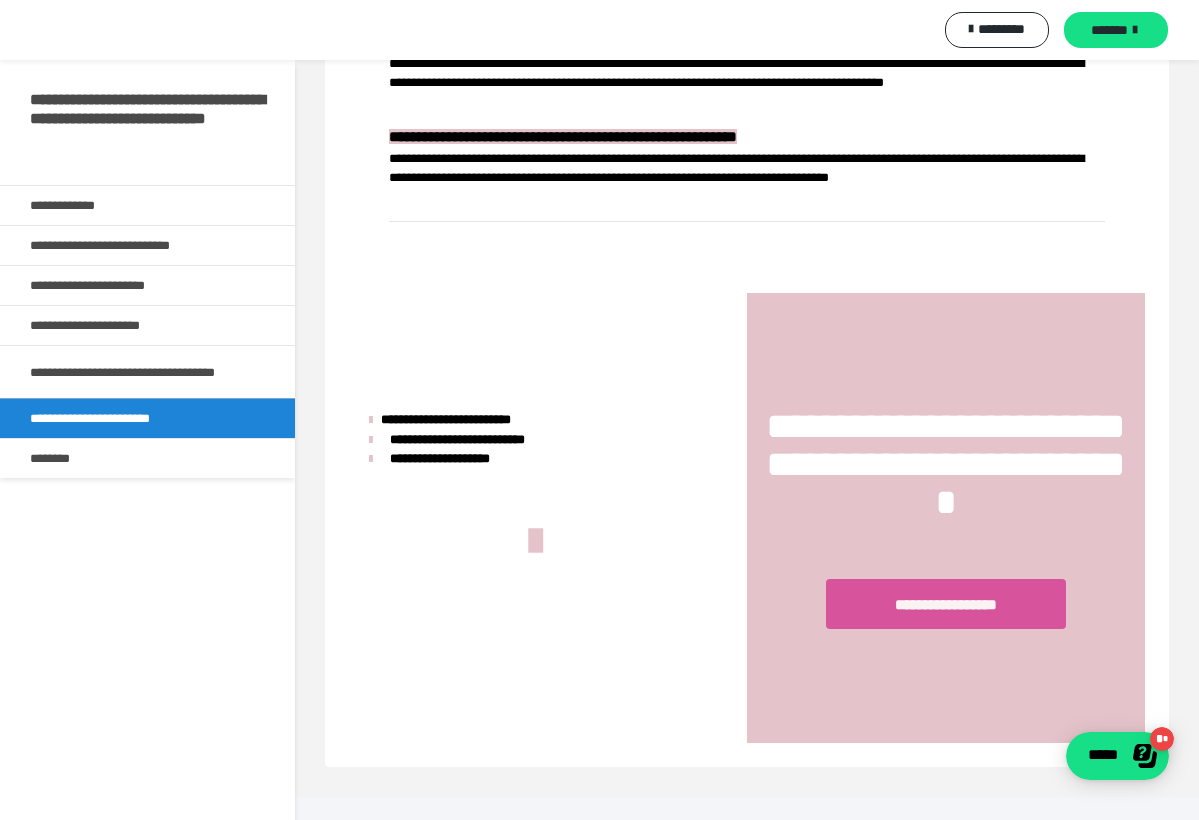 scroll, scrollTop: 1492, scrollLeft: 0, axis: vertical 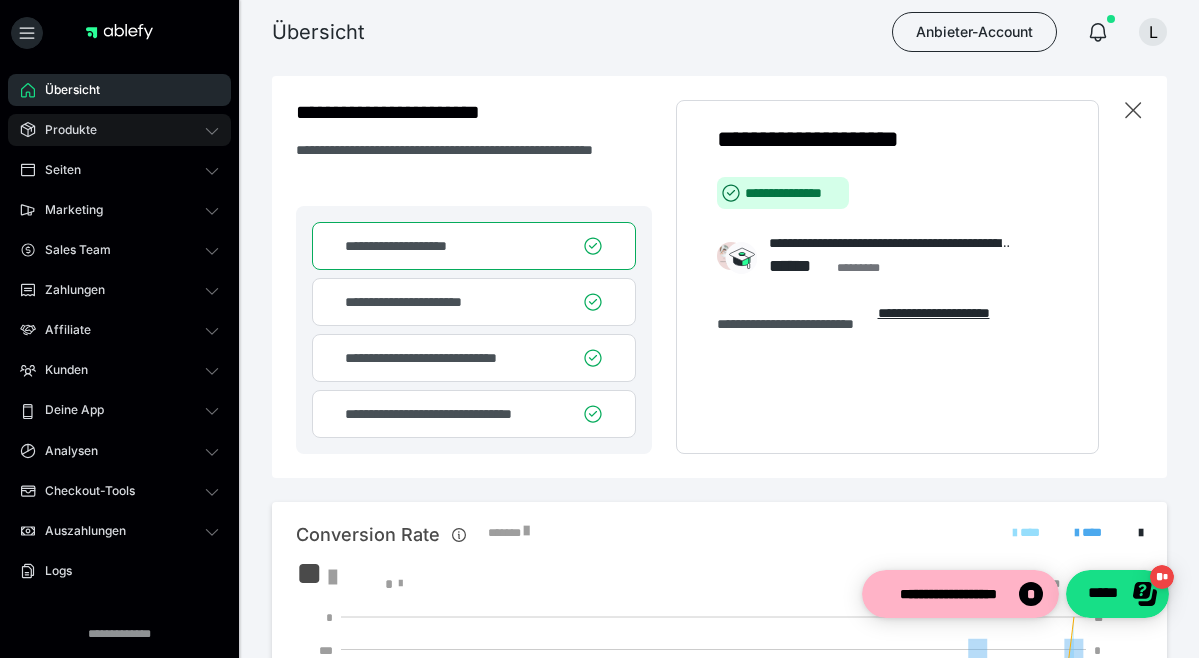 click on "Produkte" at bounding box center [119, 130] 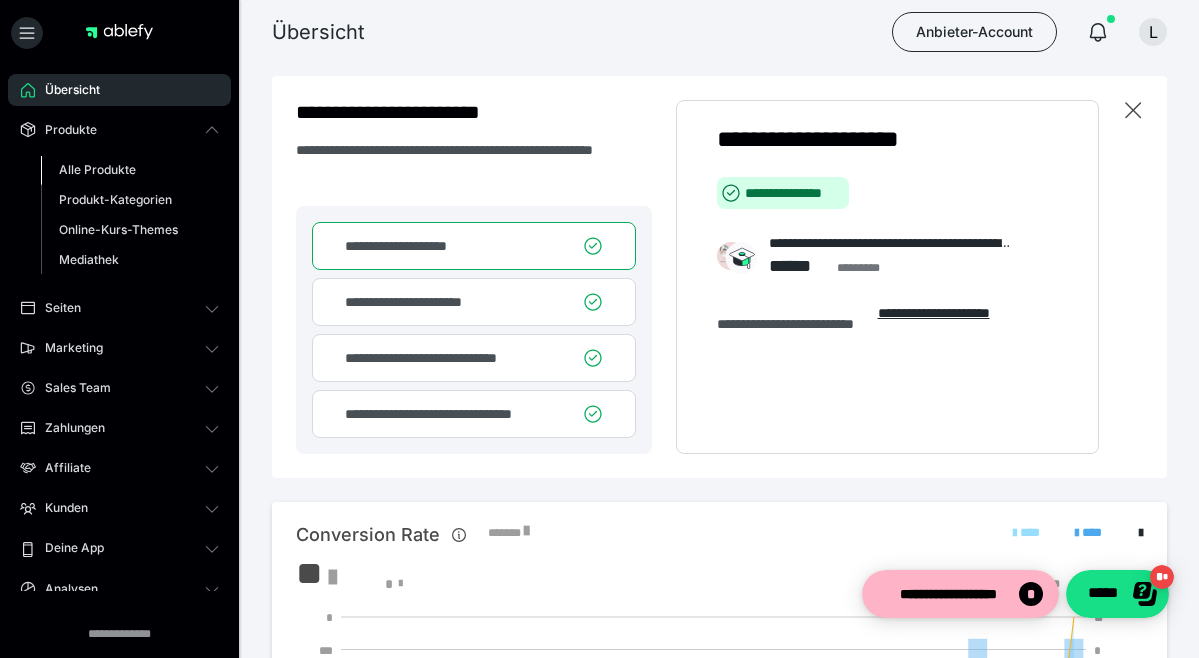 click on "Alle Produkte" at bounding box center [130, 170] 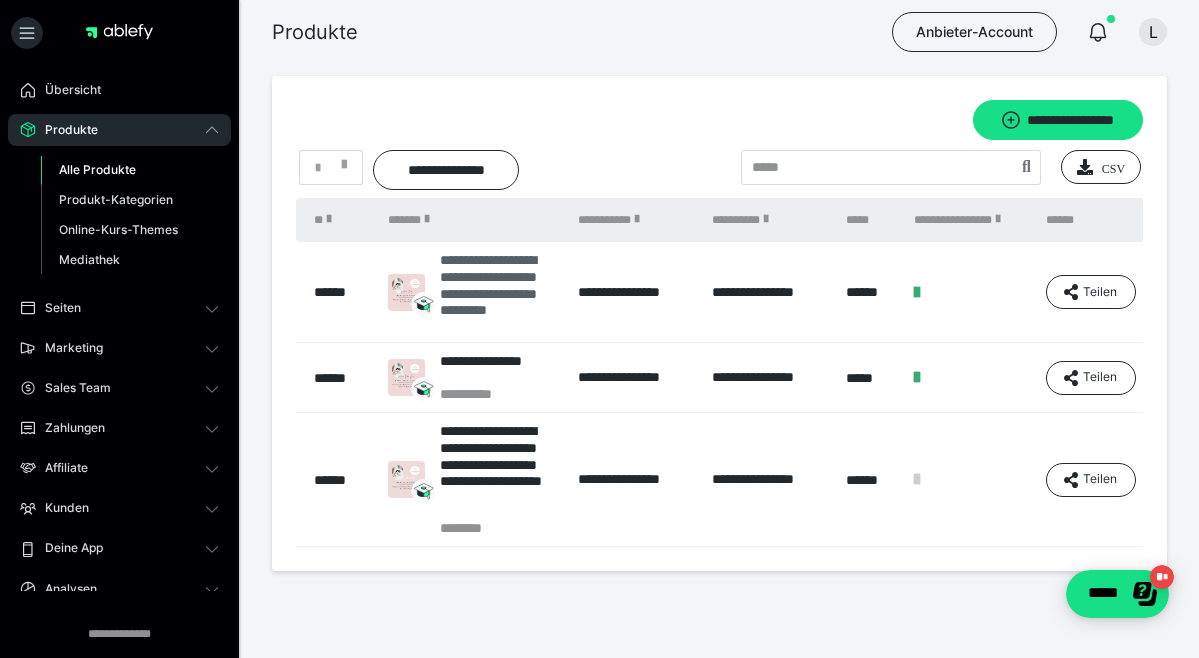 click on "**********" at bounding box center [499, 292] 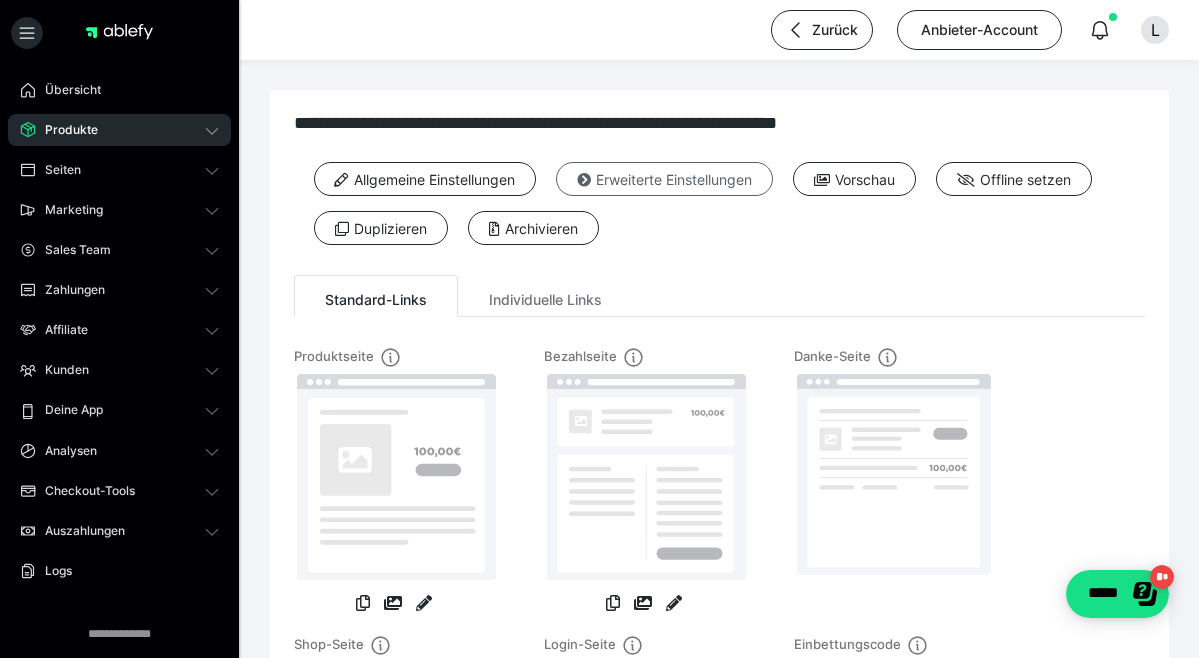 click on "Erweiterte Einstellungen" at bounding box center (664, 179) 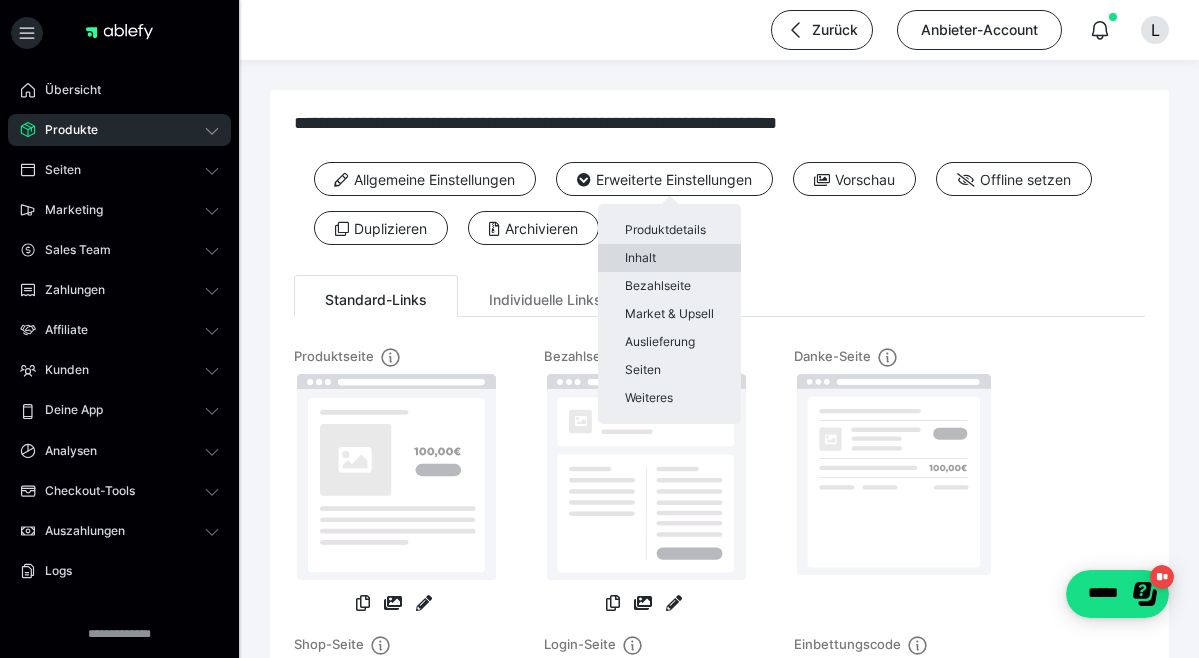 click on "Inhalt" at bounding box center (669, 258) 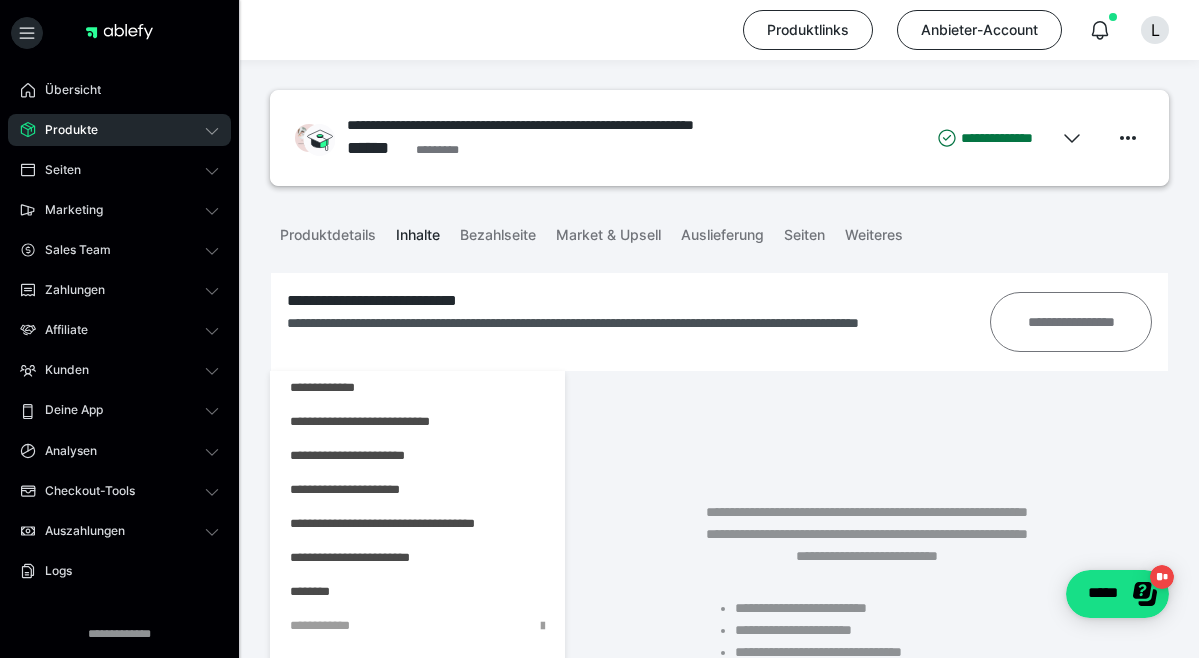 click on "**********" at bounding box center (1071, 322) 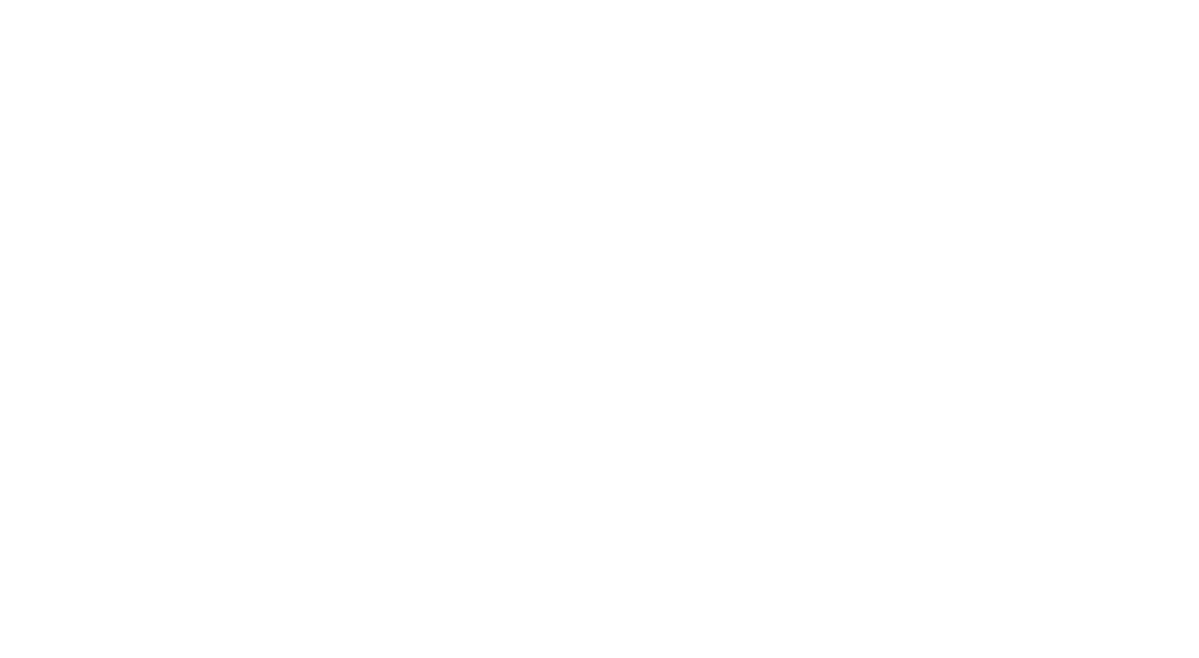 scroll, scrollTop: 60, scrollLeft: 0, axis: vertical 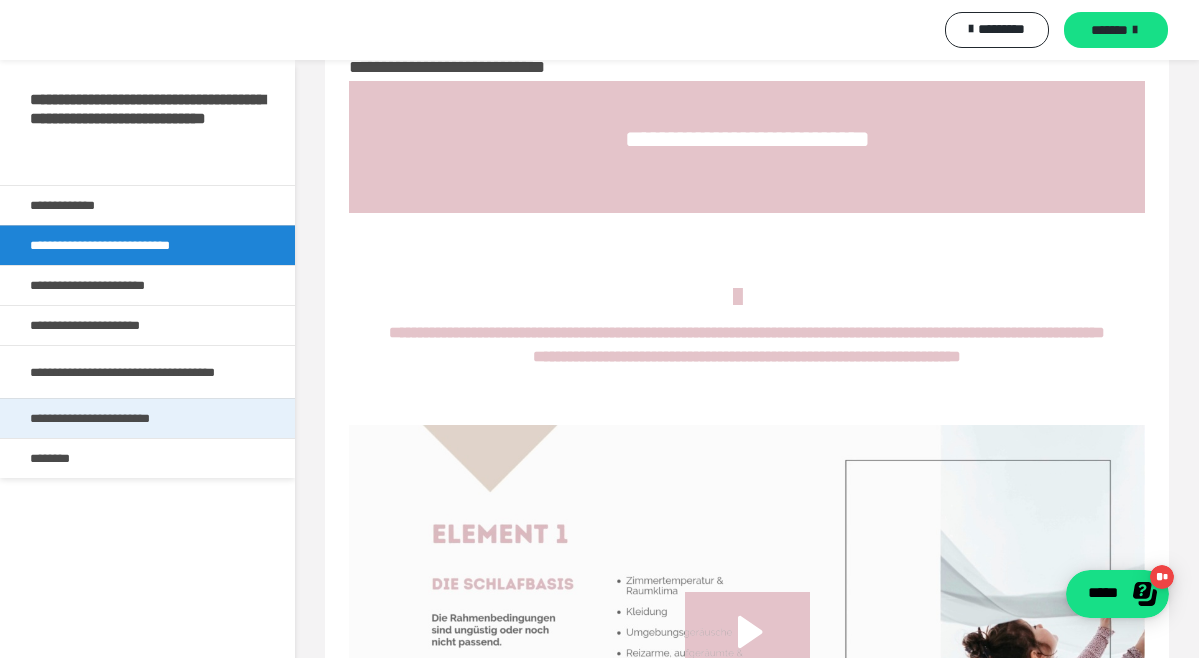 click on "**********" at bounding box center (147, 418) 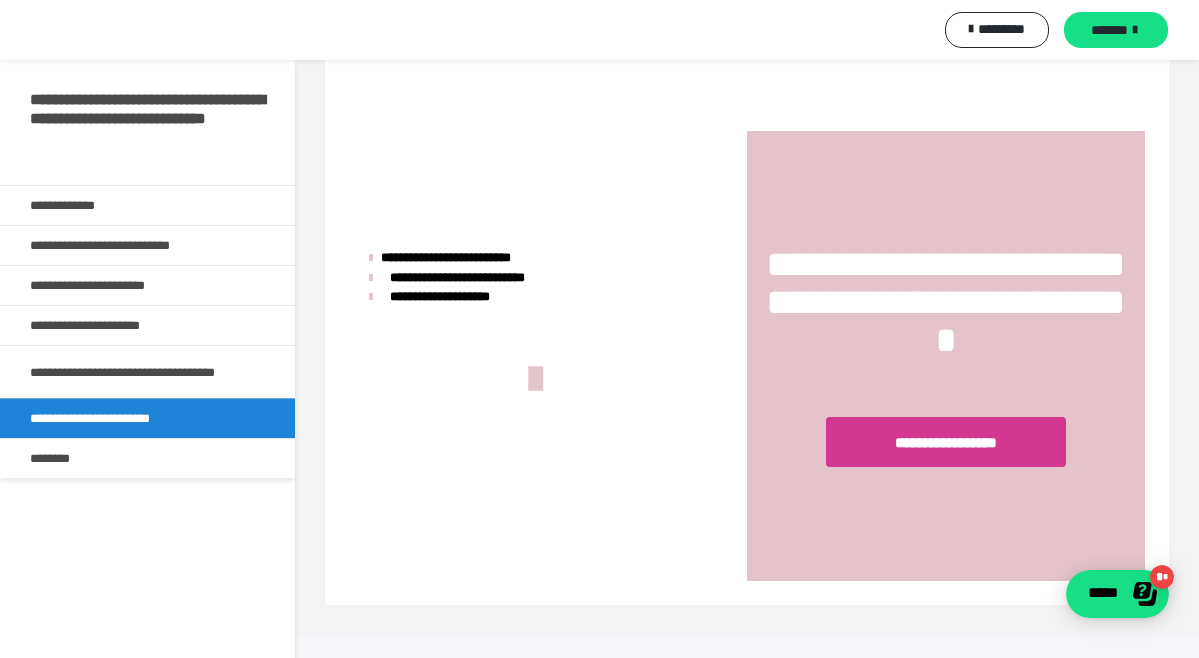 scroll, scrollTop: 1654, scrollLeft: 0, axis: vertical 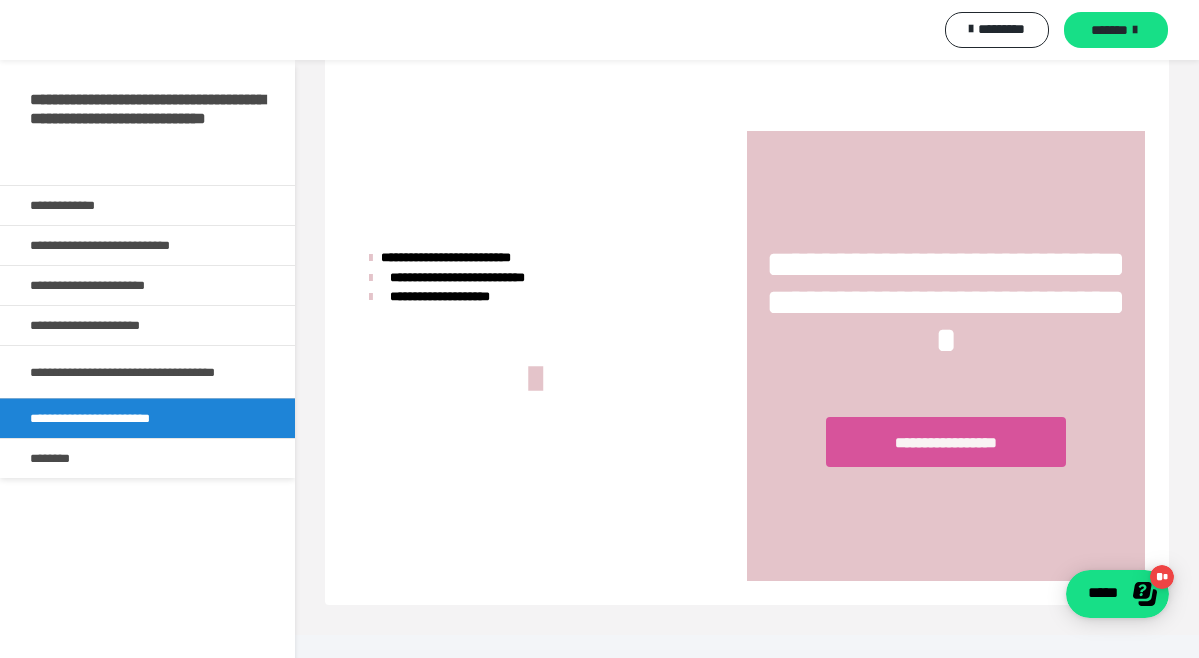 click on "**********" at bounding box center [946, 442] 